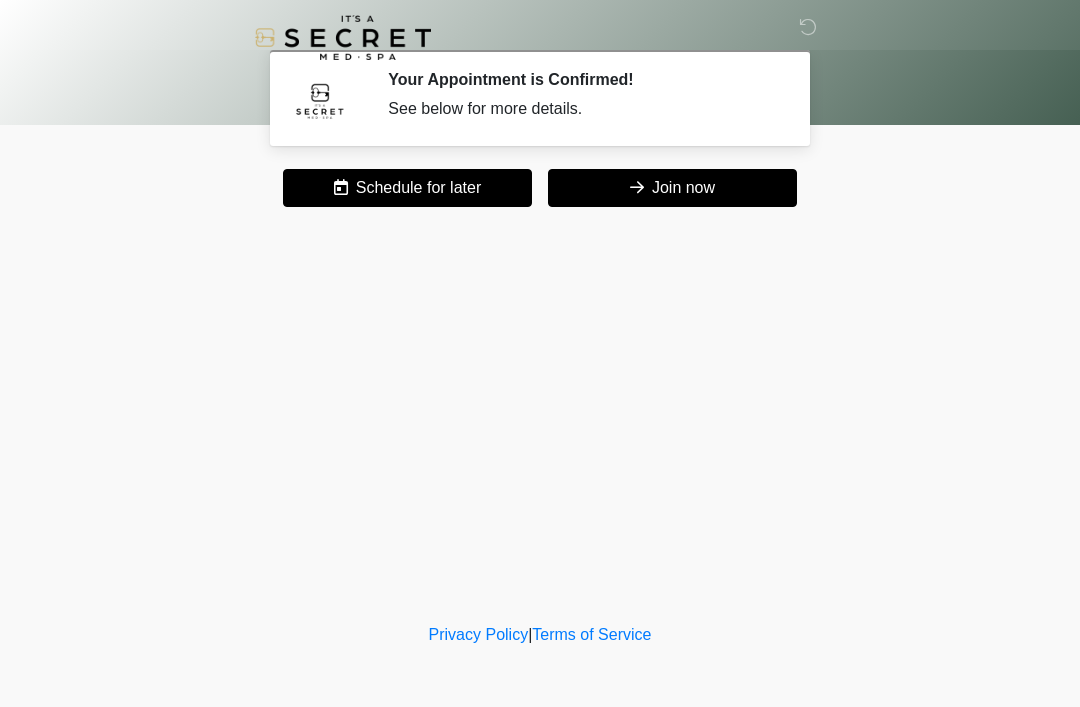 scroll, scrollTop: 0, scrollLeft: 0, axis: both 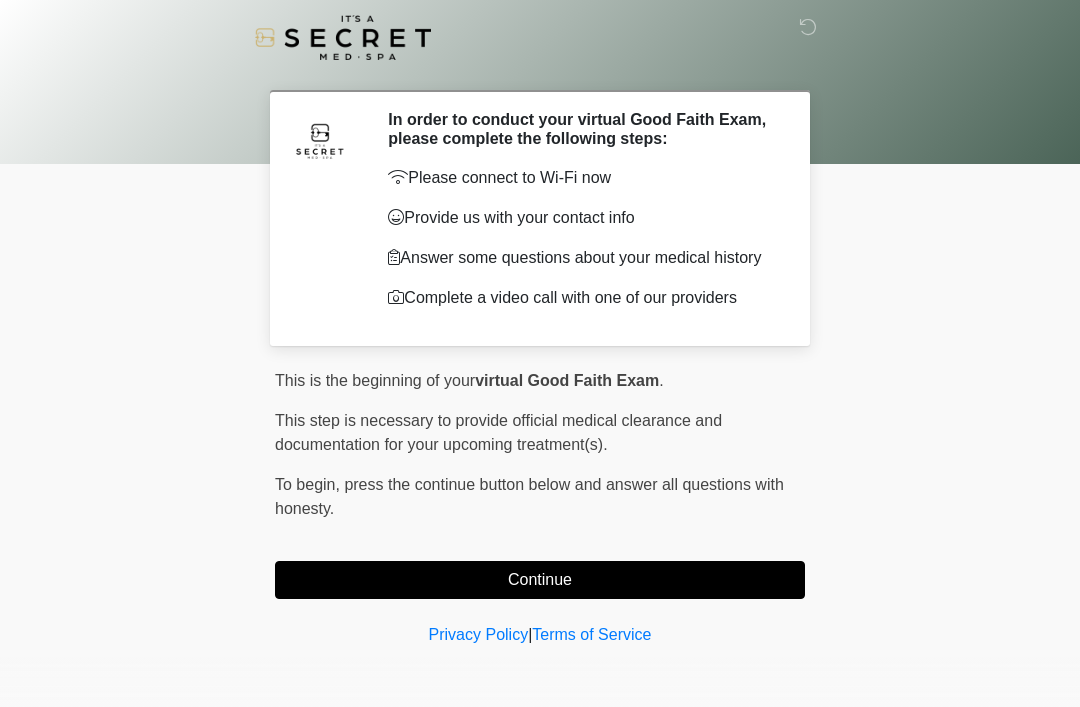 click on "Continue" at bounding box center [540, 580] 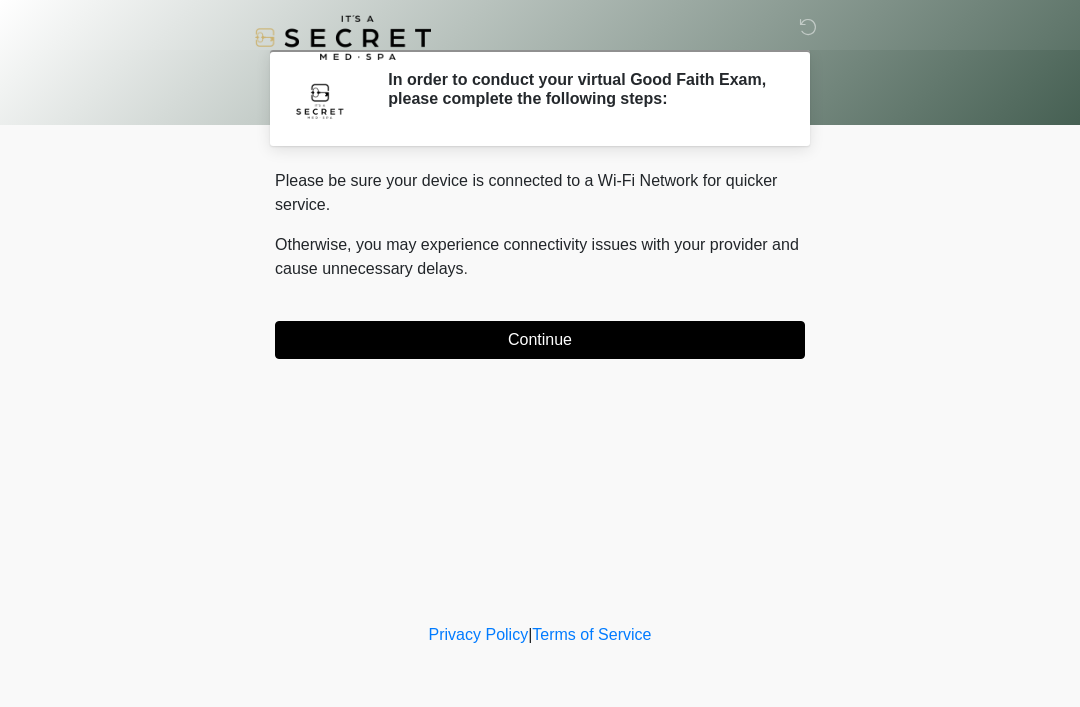 scroll, scrollTop: 0, scrollLeft: 0, axis: both 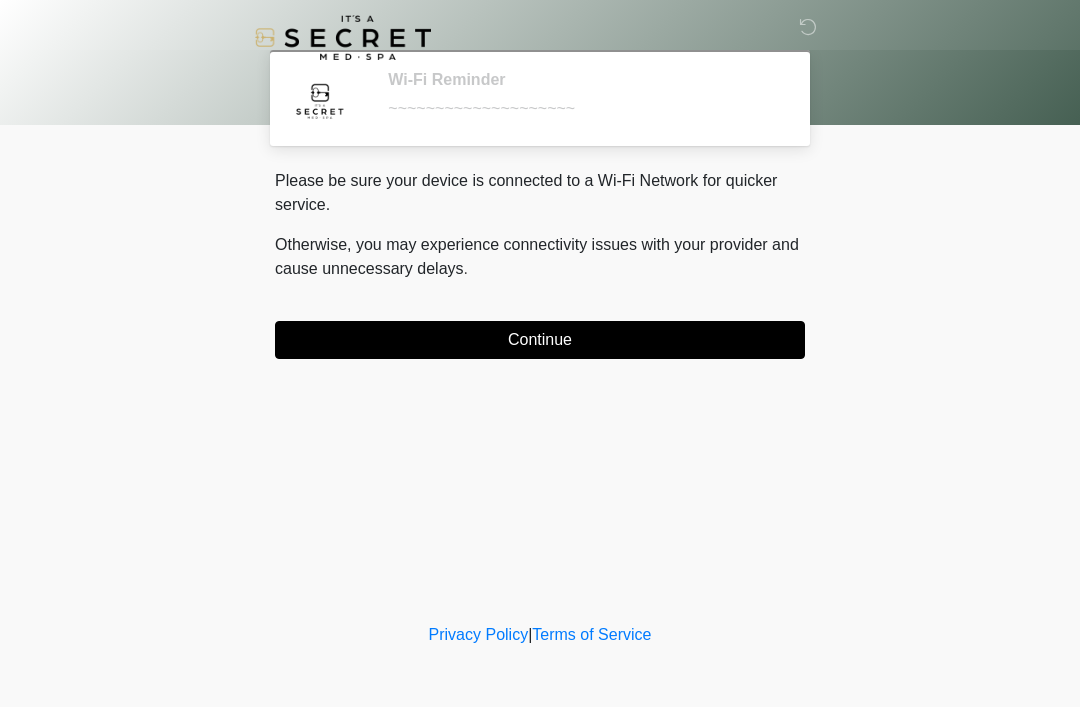 click on "Continue" at bounding box center (540, 340) 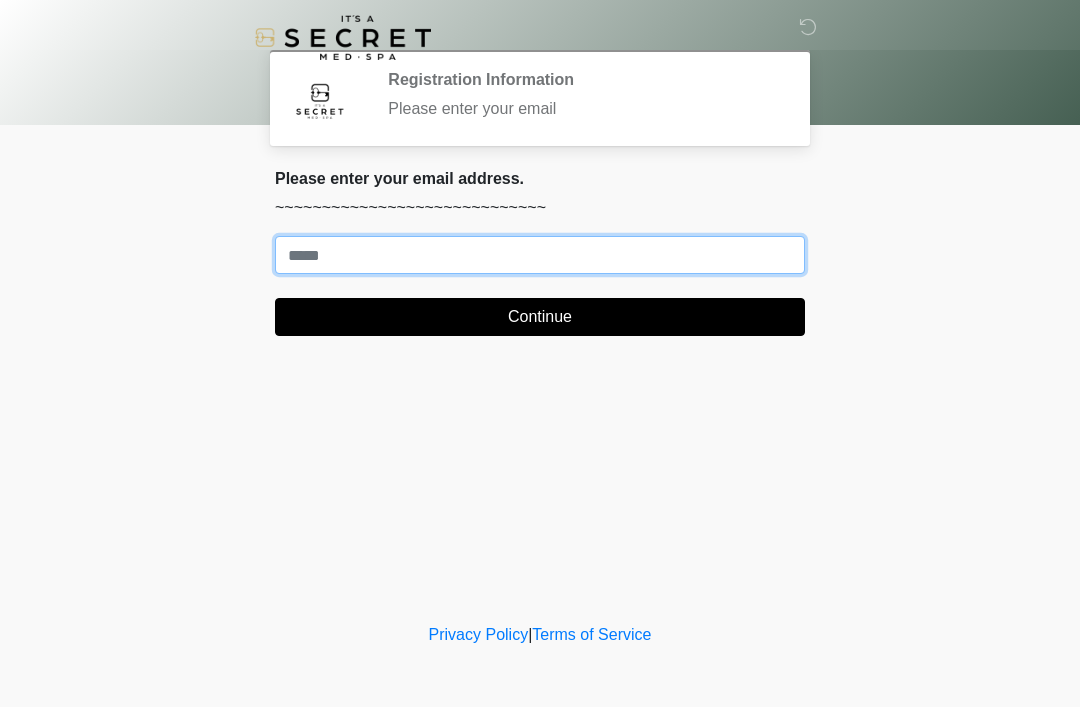 click on "Where should we email your treatment plan?" at bounding box center (540, 255) 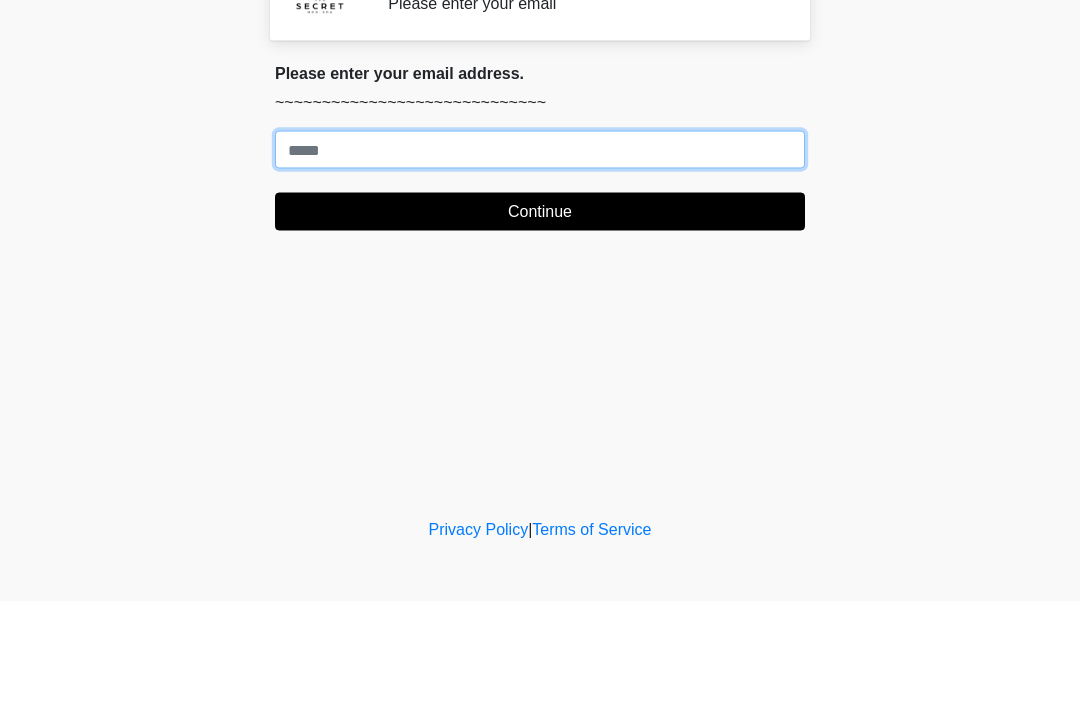 paste on "**********" 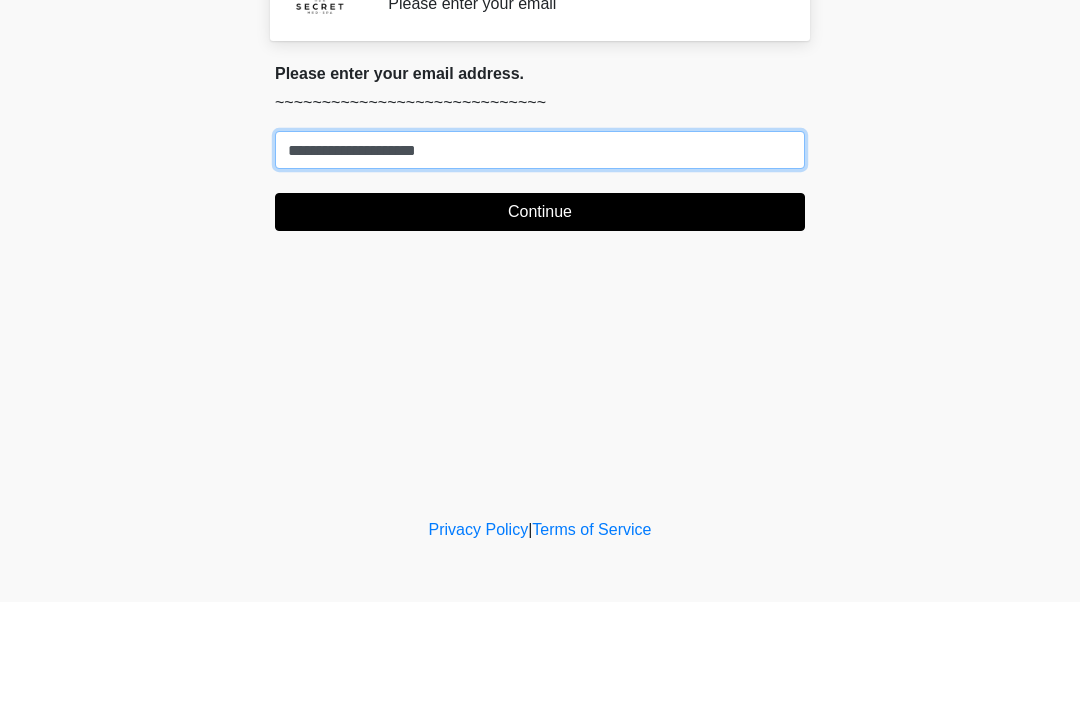 type on "**********" 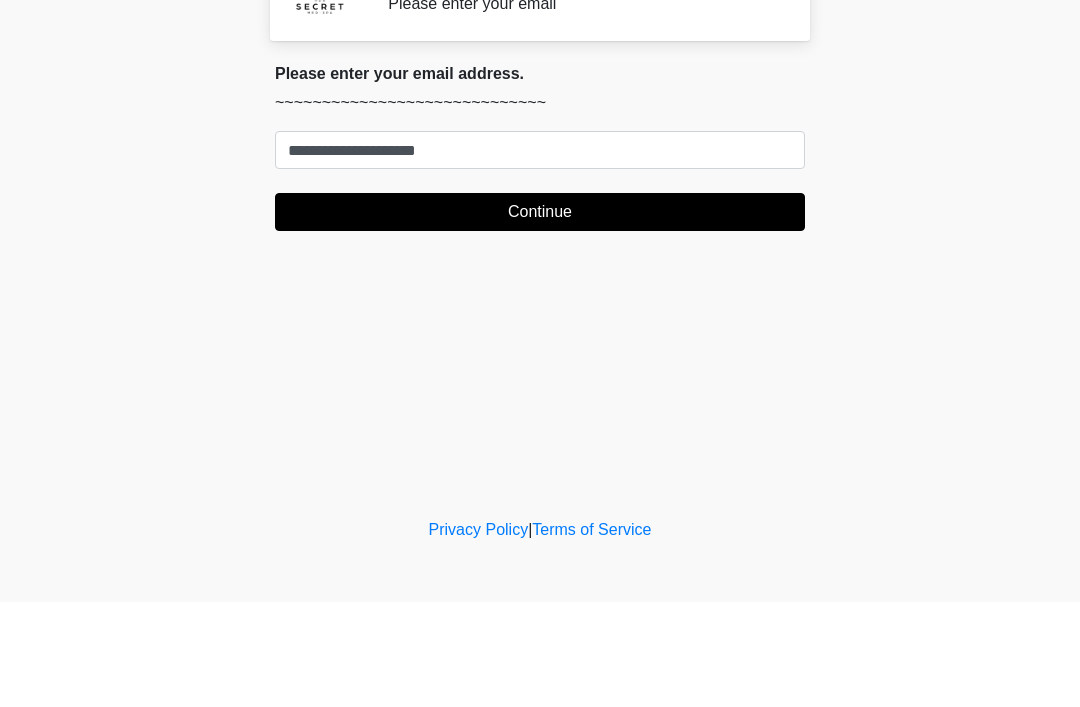 click on "Continue" at bounding box center [540, 317] 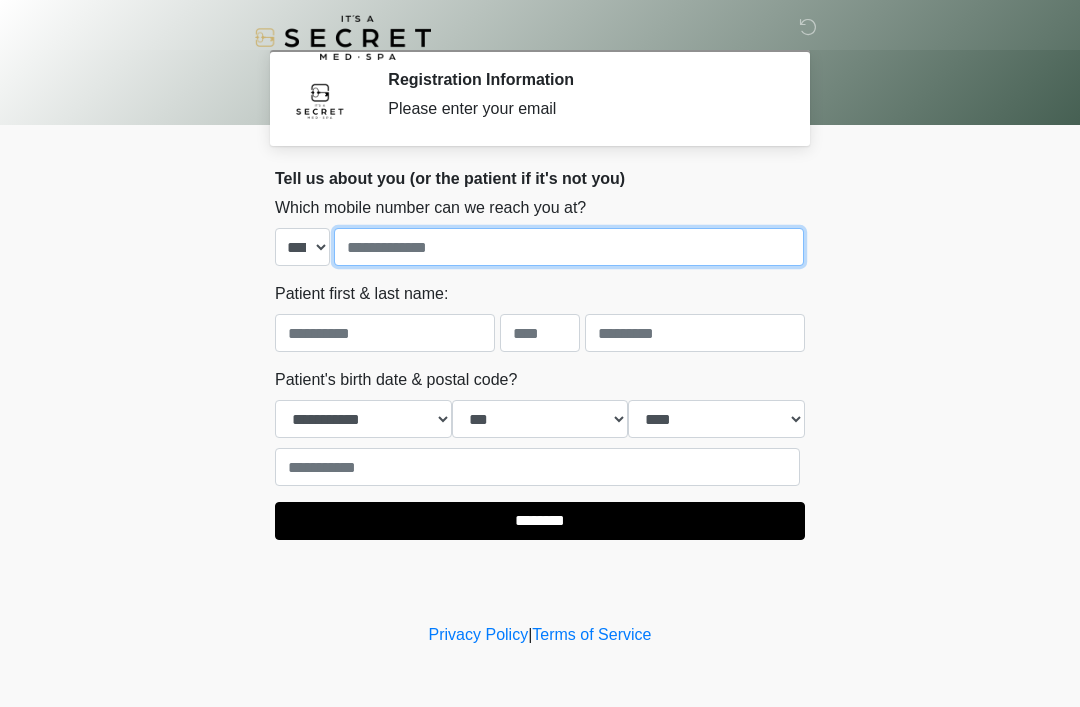 click at bounding box center [569, 247] 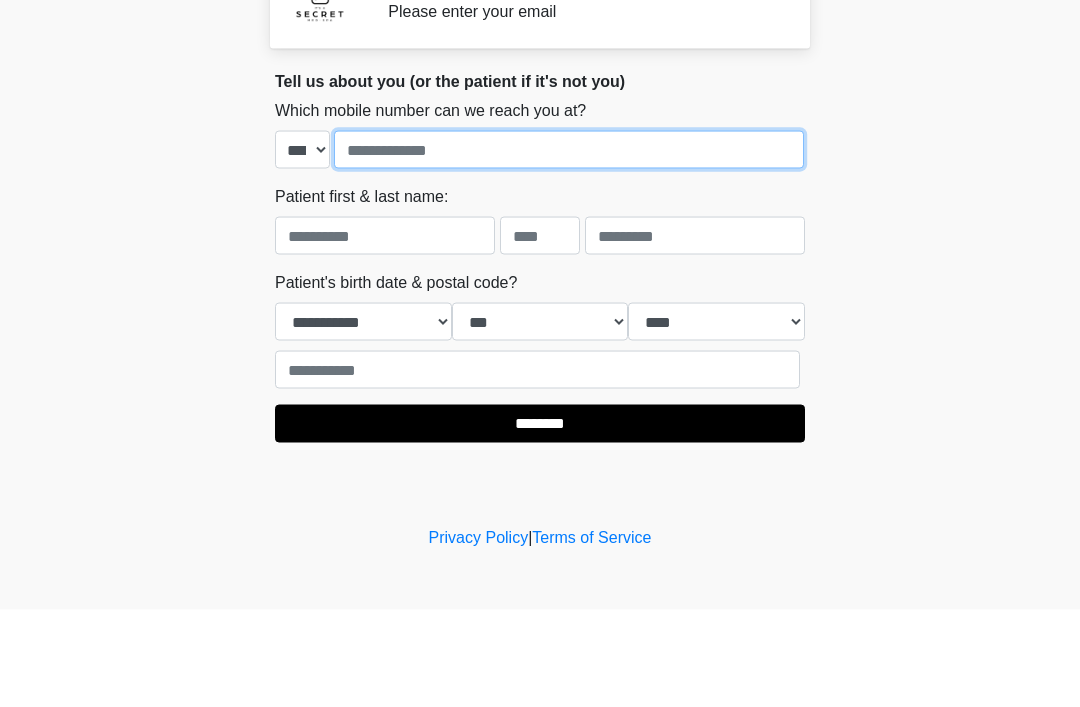 click at bounding box center [569, 247] 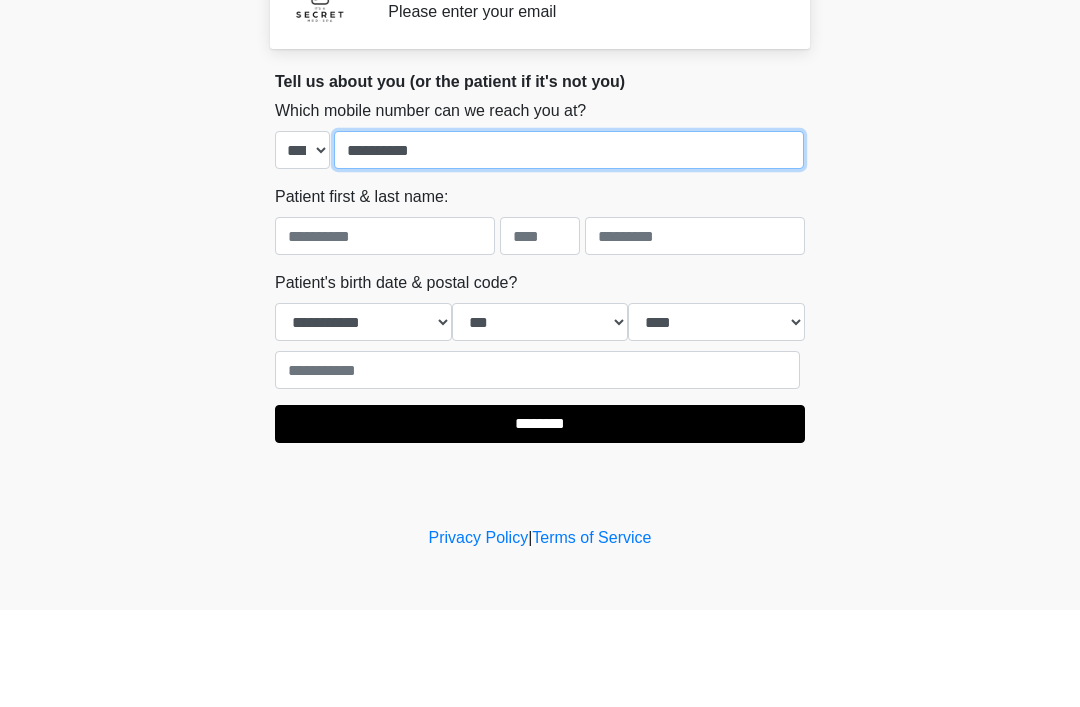 type on "**********" 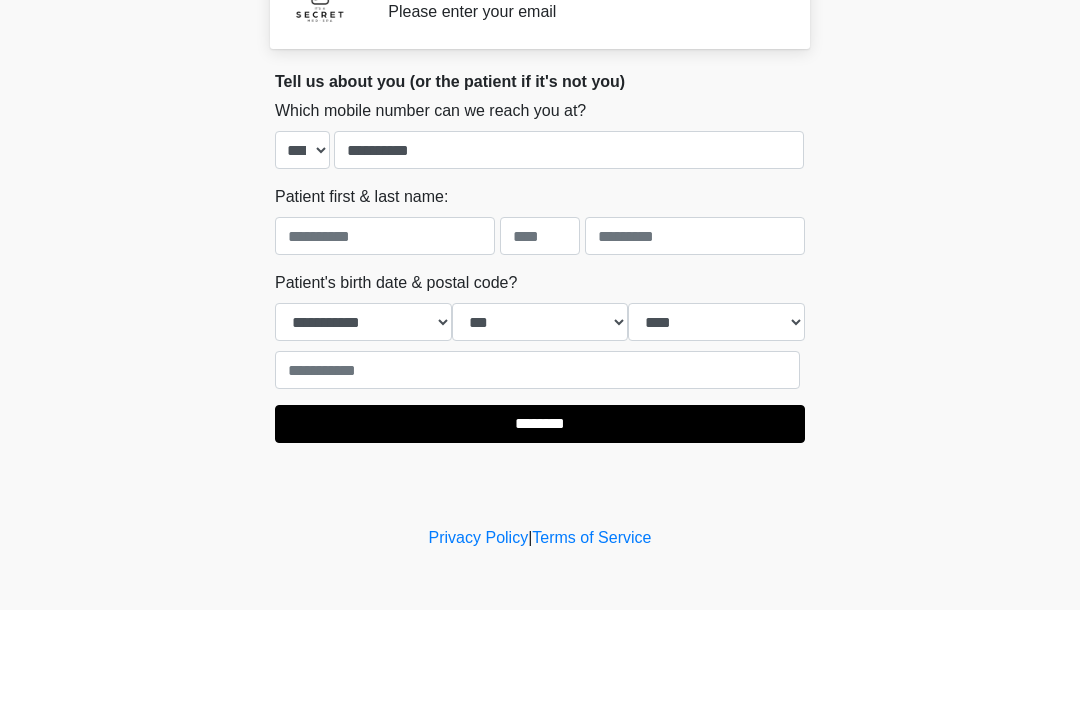 click on "‎ ‎
Registration Information
Please enter your email
Please connect to Wi-Fi now   Provide us with your contact info  Answer some questions about your medical history  Complete a video call with one of our providers
This is the beginning of your  virtual Good Faith Exam .  ﻿﻿﻿﻿﻿﻿﻿﻿ This step is necessary to provide official medical clearance and documentation for your upcoming treatment(s).   ﻿﻿﻿﻿﻿﻿To begin, ﻿﻿﻿﻿﻿﻿ press the continue button below and answer all questions with honesty.
Continue
Please be sure your device is connected to a Wi-Fi Network for quicker service.  .
Continue" at bounding box center (540, 353) 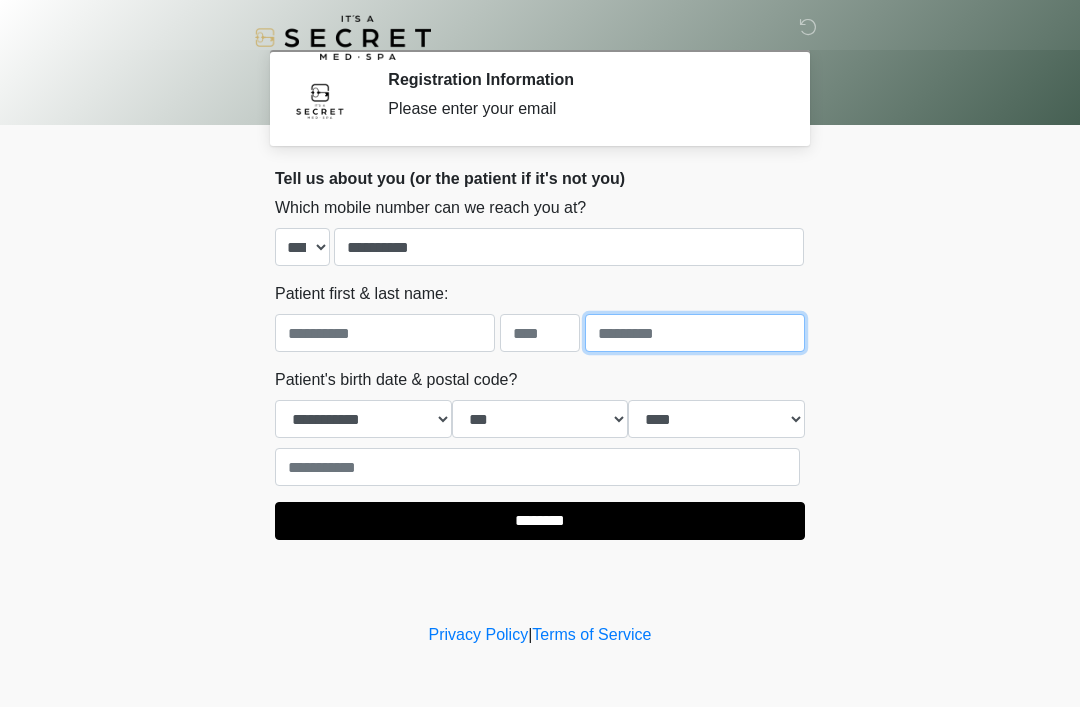 click at bounding box center (695, 333) 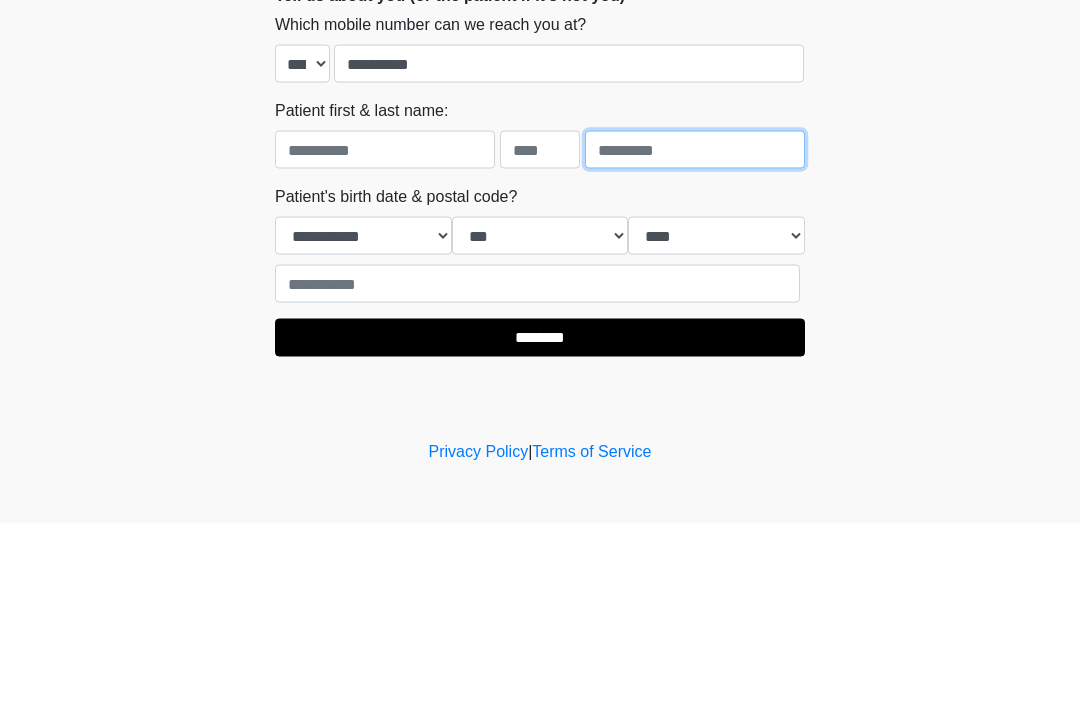 click at bounding box center (695, 333) 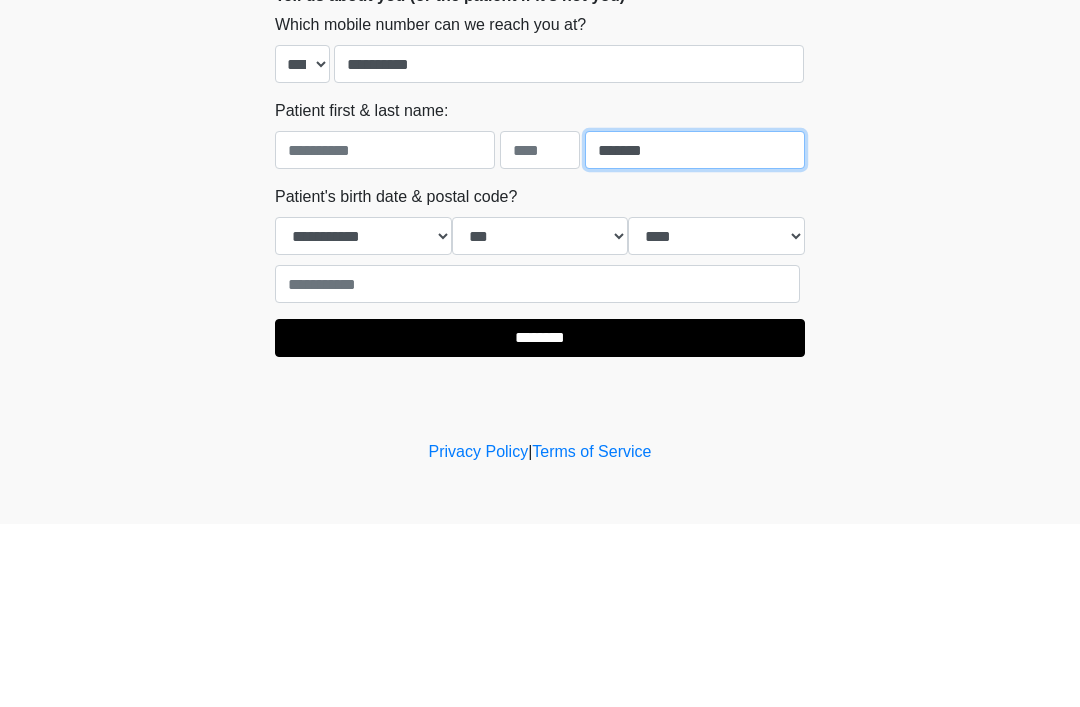 type on "*******" 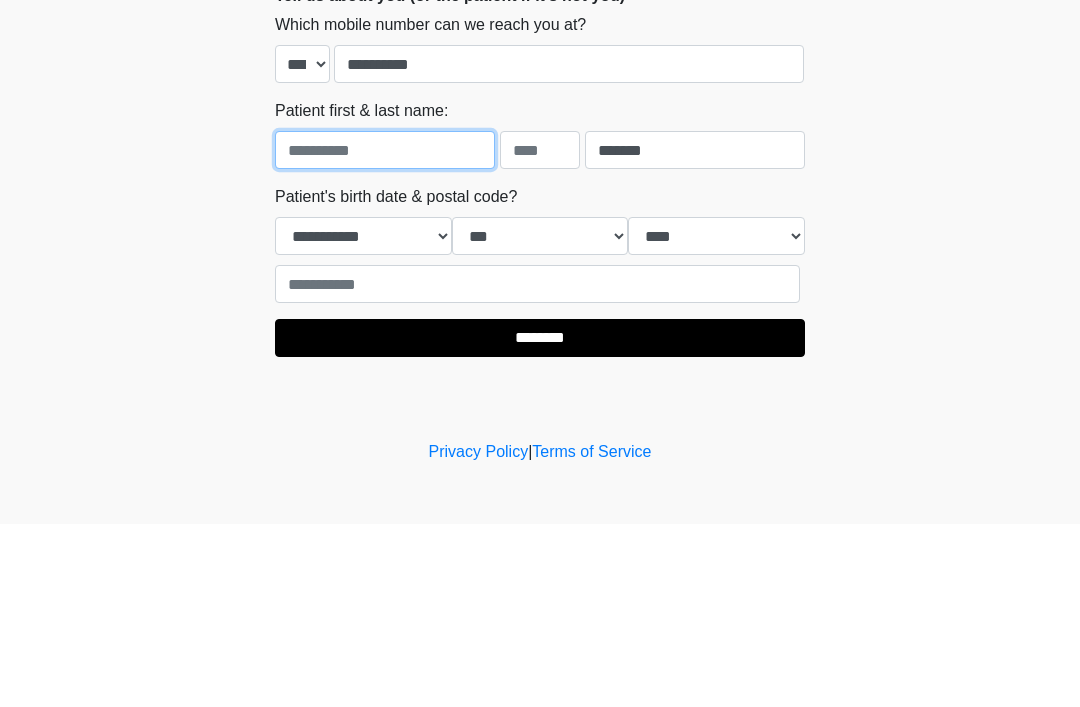 click at bounding box center (385, 333) 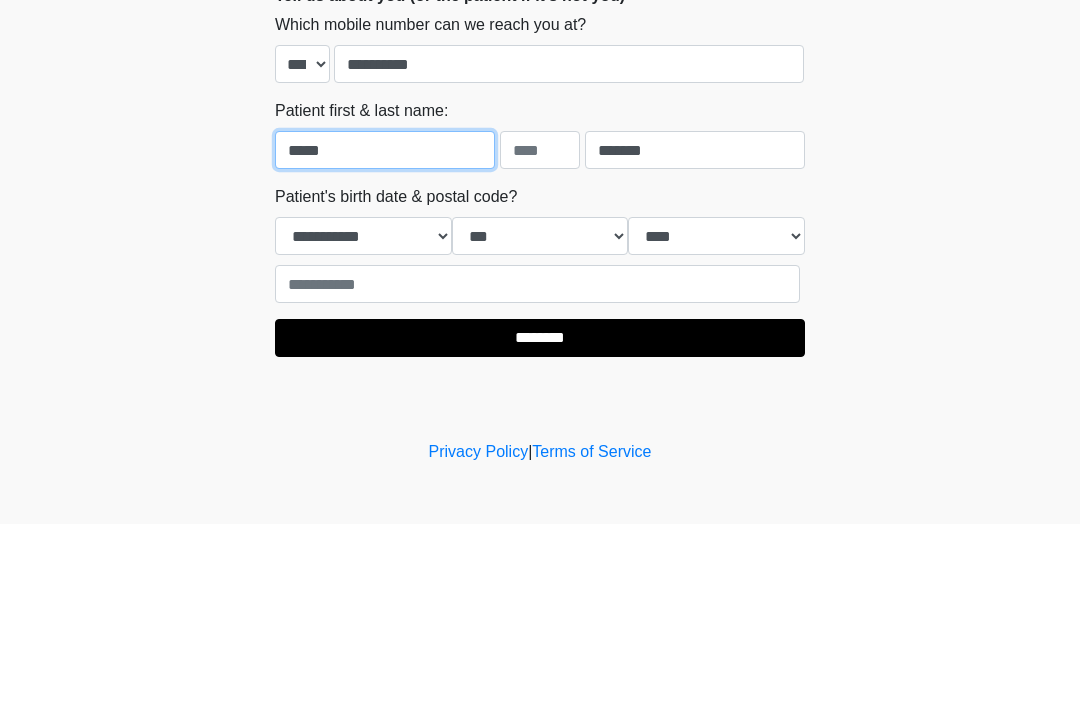 type on "*****" 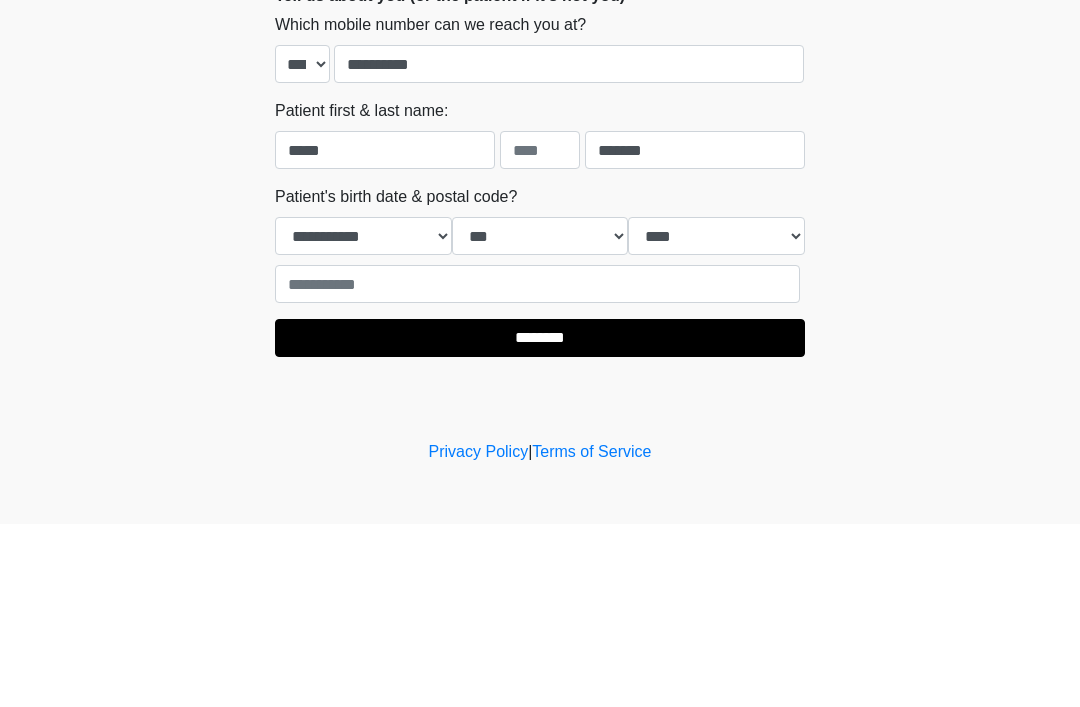click on "‎ ‎
Registration Information
Please enter your email
Please connect to Wi-Fi now   Provide us with your contact info  Answer some questions about your medical history  Complete a video call with one of our providers
This is the beginning of your  virtual Good Faith Exam .  ﻿﻿﻿﻿﻿﻿﻿﻿ This step is necessary to provide official medical clearance and documentation for your upcoming treatment(s).   ﻿﻿﻿﻿﻿﻿To begin, ﻿﻿﻿﻿﻿﻿ press the continue button below and answer all questions with honesty.
Continue
Please be sure your device is connected to a Wi-Fi Network for quicker service.  .
Continue" at bounding box center (540, 353) 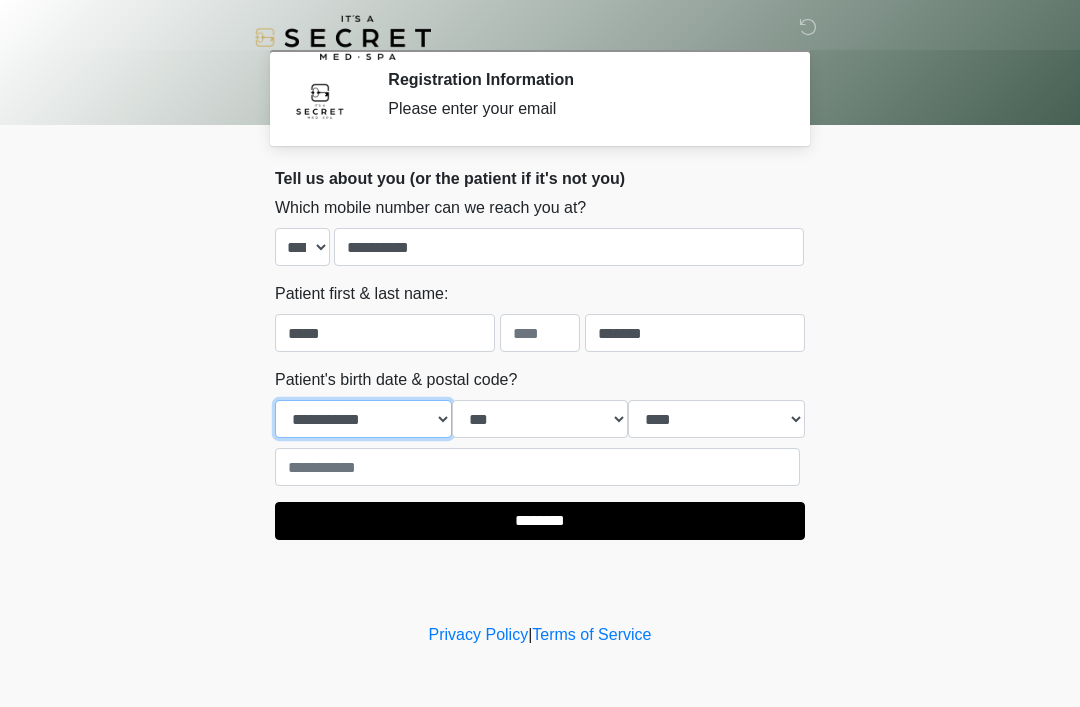 click on "**********" at bounding box center (363, 419) 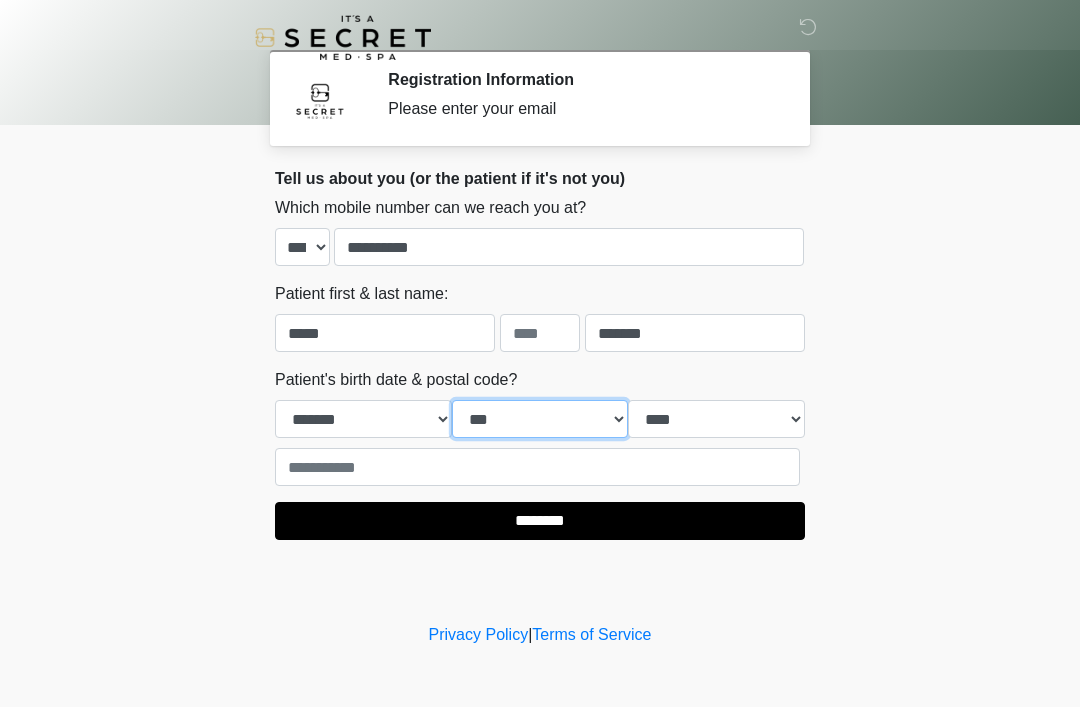 click on "***
*
*
*
*
*
*
*
*
*
**
**
**
**
**
**
**
**
**
**
**
**
**
**
**
**
**
**
**
**
**
**" at bounding box center (540, 419) 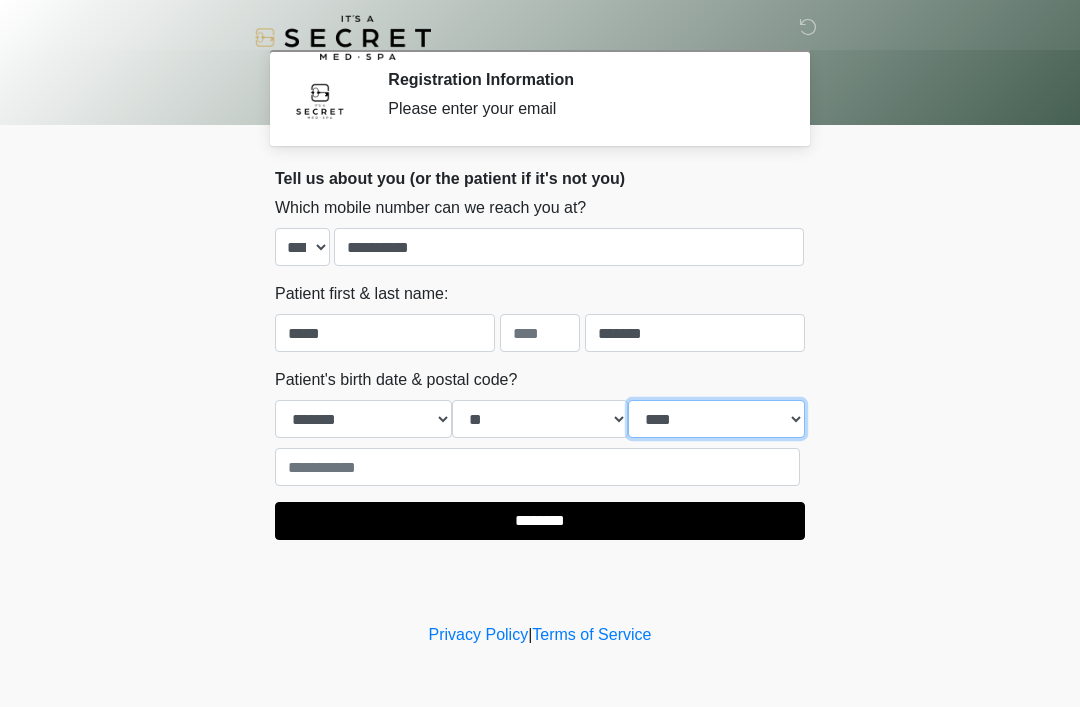click on "****
****
****
****
****
****
****
****
****
****
****
****
****
****
****
****
****
****
****
****
****
****
****
****
****
****
****
****
****
****
****
****
****
****
****
****
****
****
****
****
****
****
****
****
****
****
****
****
****
****
****
****
****
****
****
****
****
****
****
****
****
****
****
****
****
****
****
****
****
****
****
****
****
****
****
****
****
****
****
****
****
****
****
****
****
****
****
****
****
****
****
****
****
****
****
****
****
****
****
****
****
****" at bounding box center [716, 419] 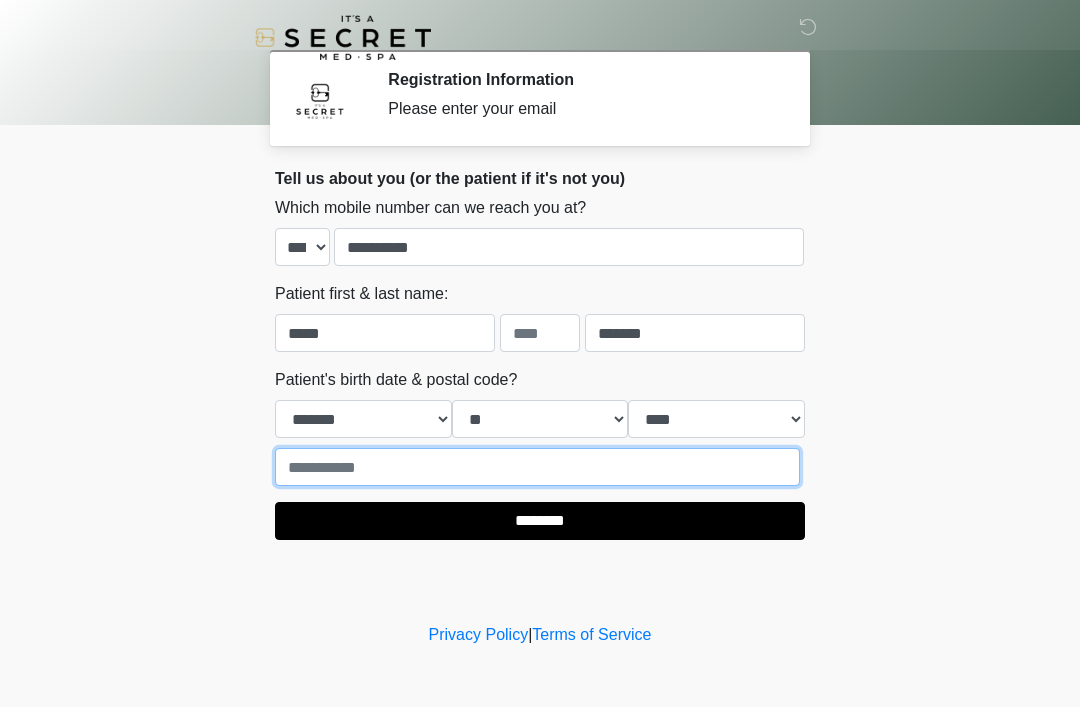 click at bounding box center [537, 467] 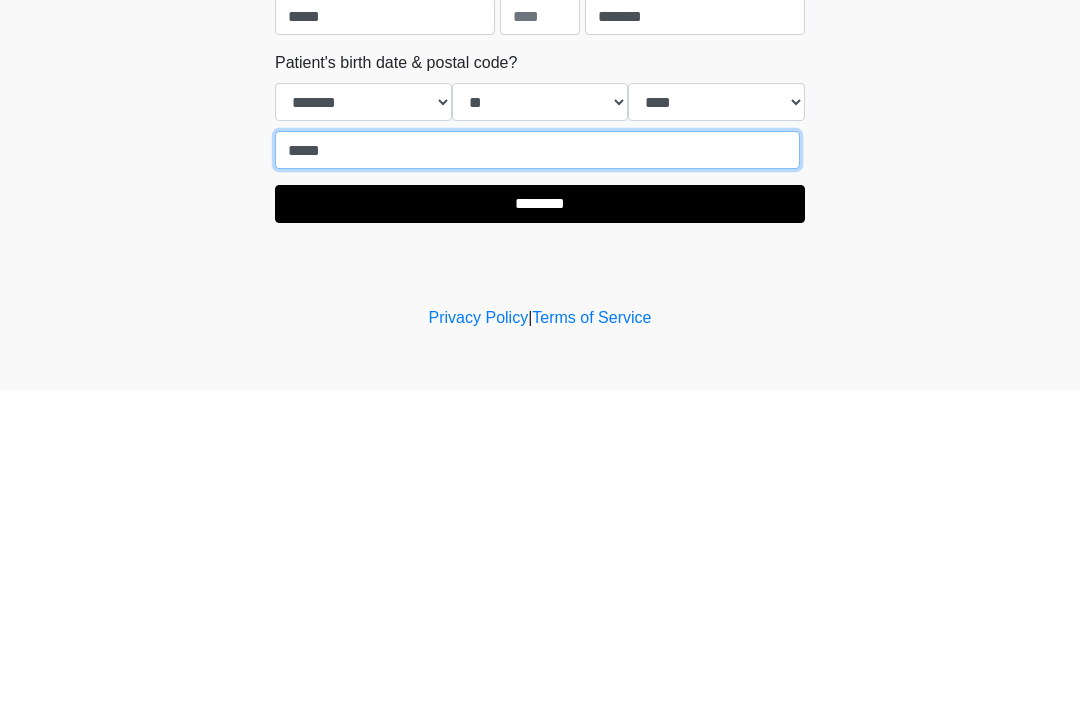 type on "*****" 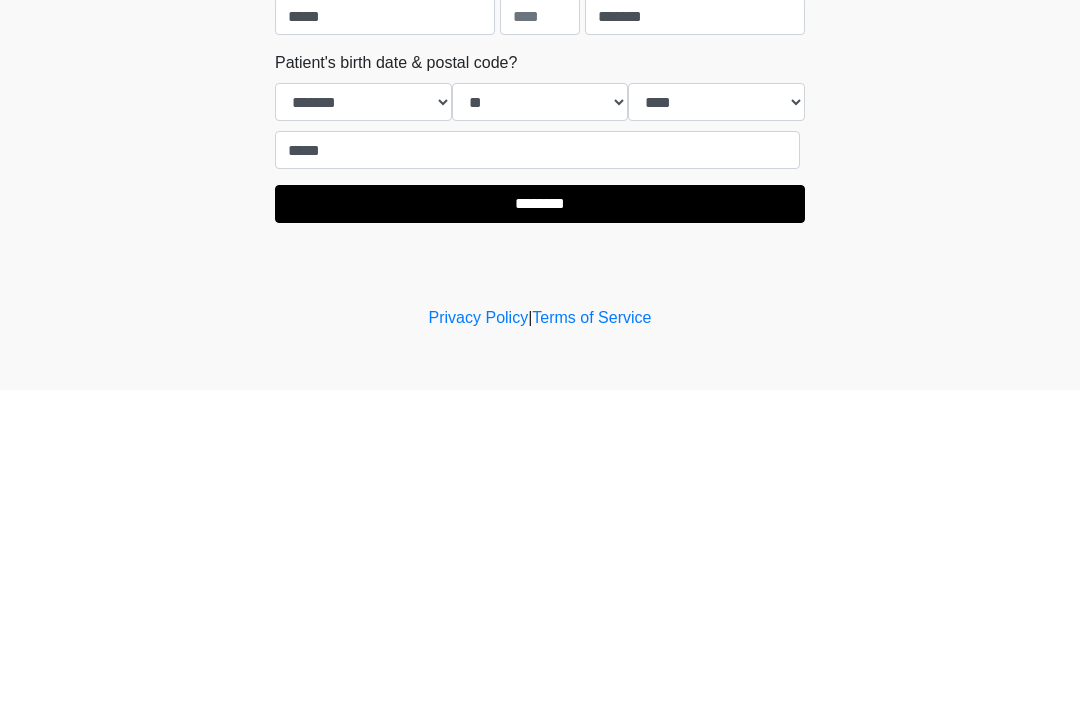 click on "********" at bounding box center [540, 521] 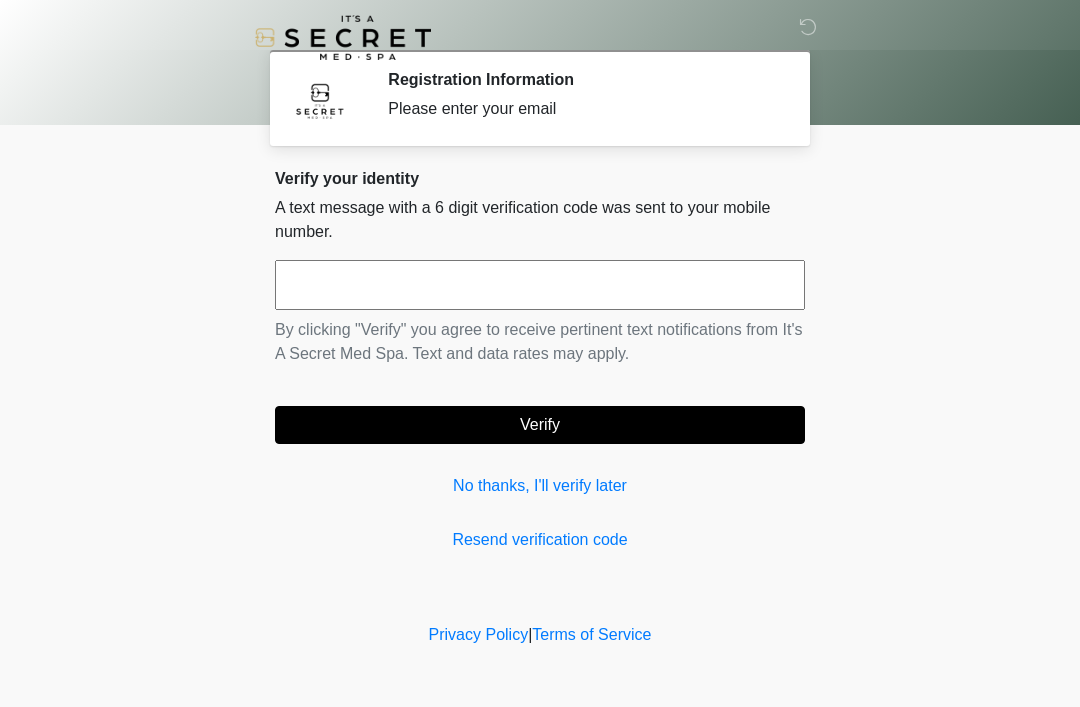 click on "No thanks, I'll verify later" at bounding box center (540, 486) 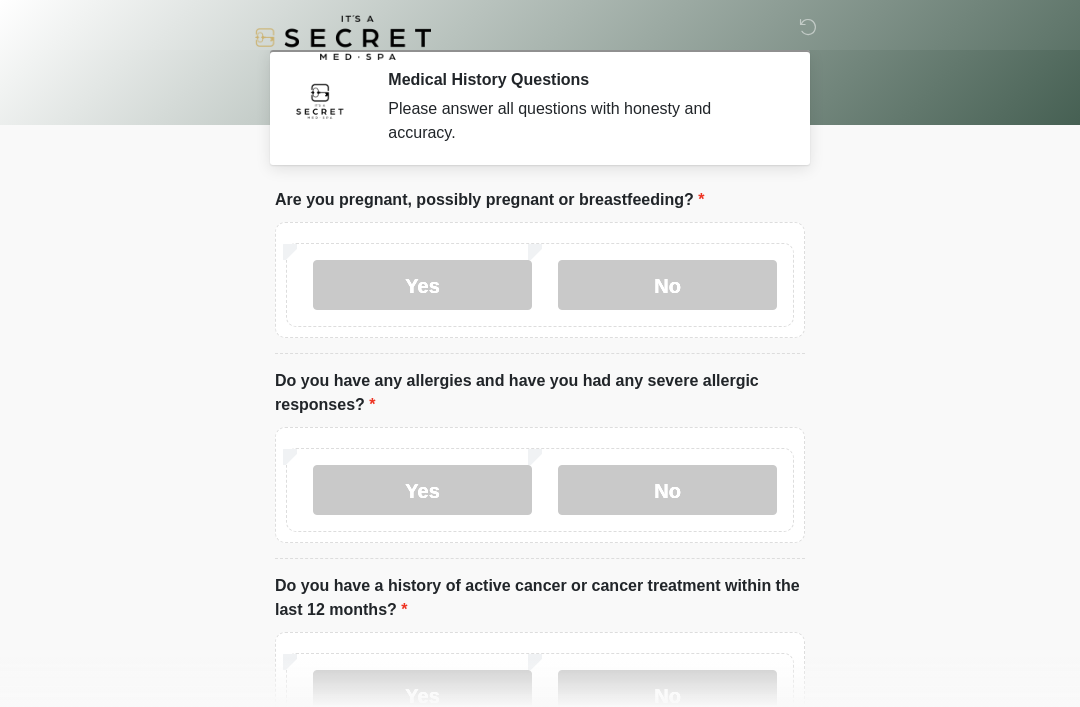 click on "No" at bounding box center (667, 285) 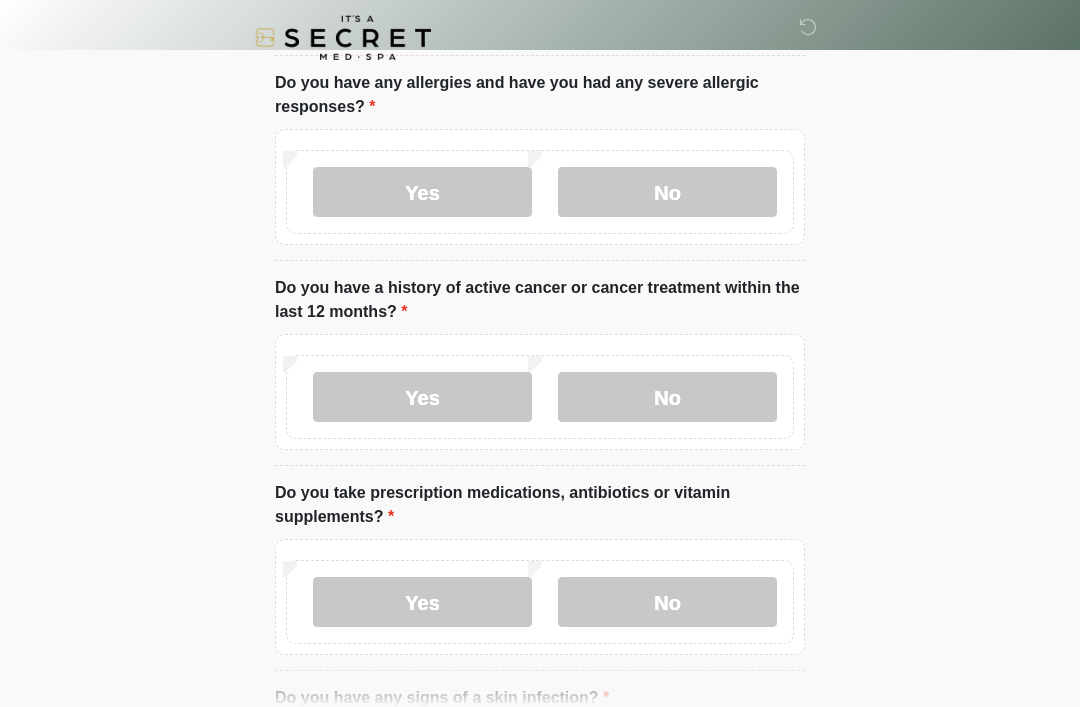 click on "No" at bounding box center [667, 397] 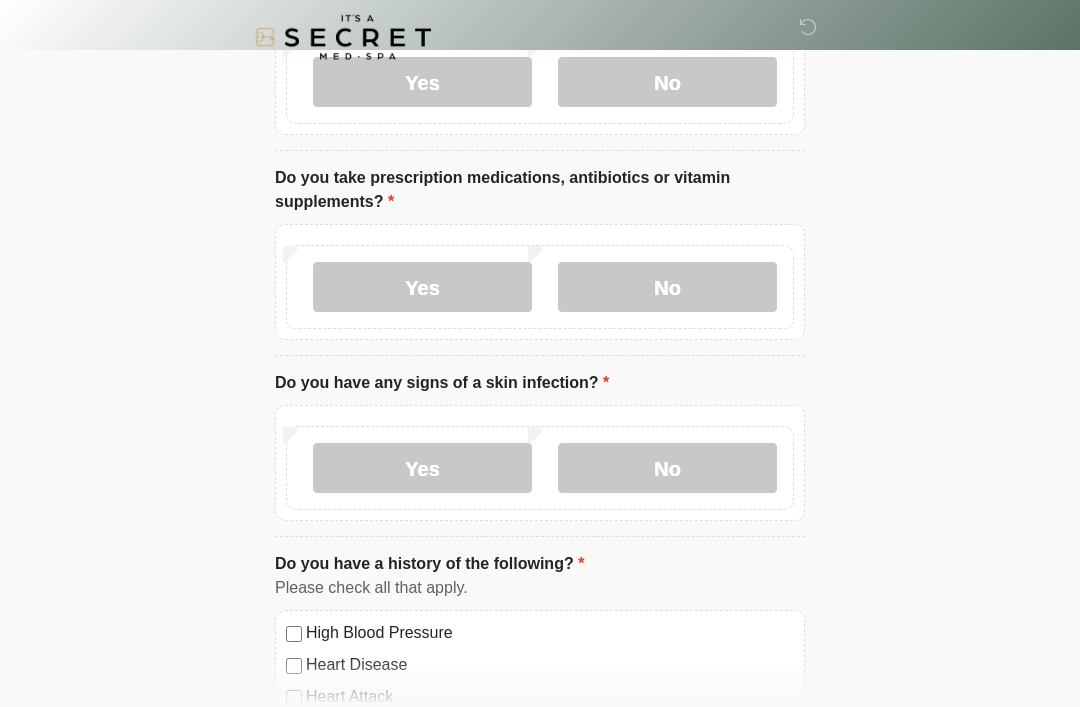 click on "No" at bounding box center (667, 288) 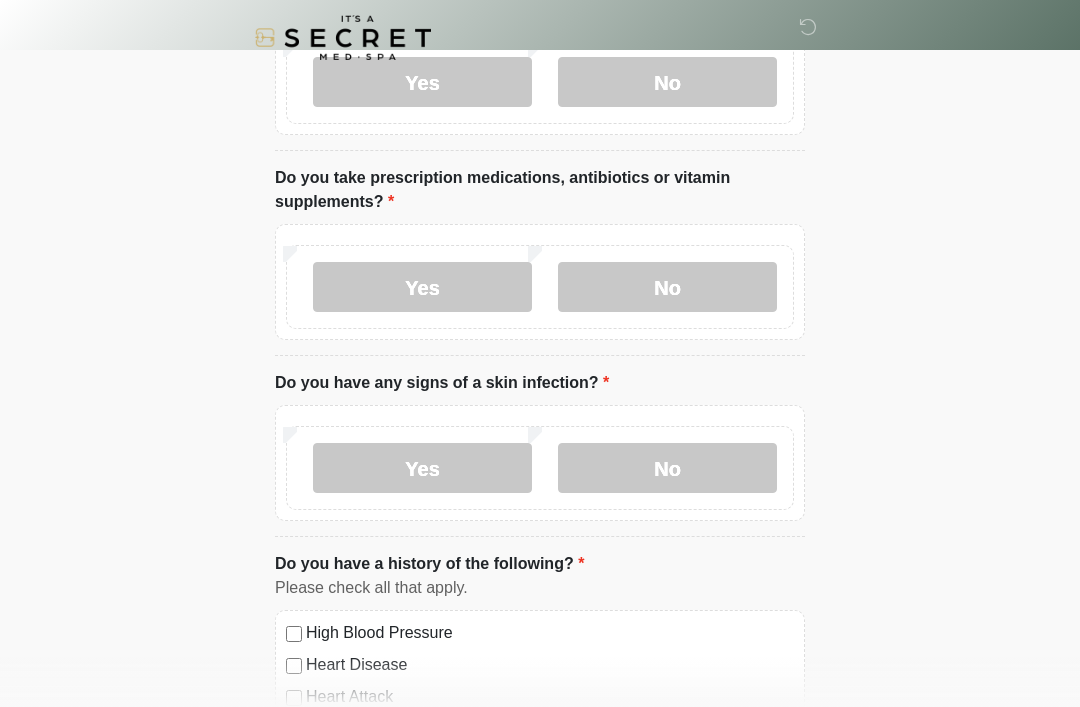 click on "No" at bounding box center [667, 468] 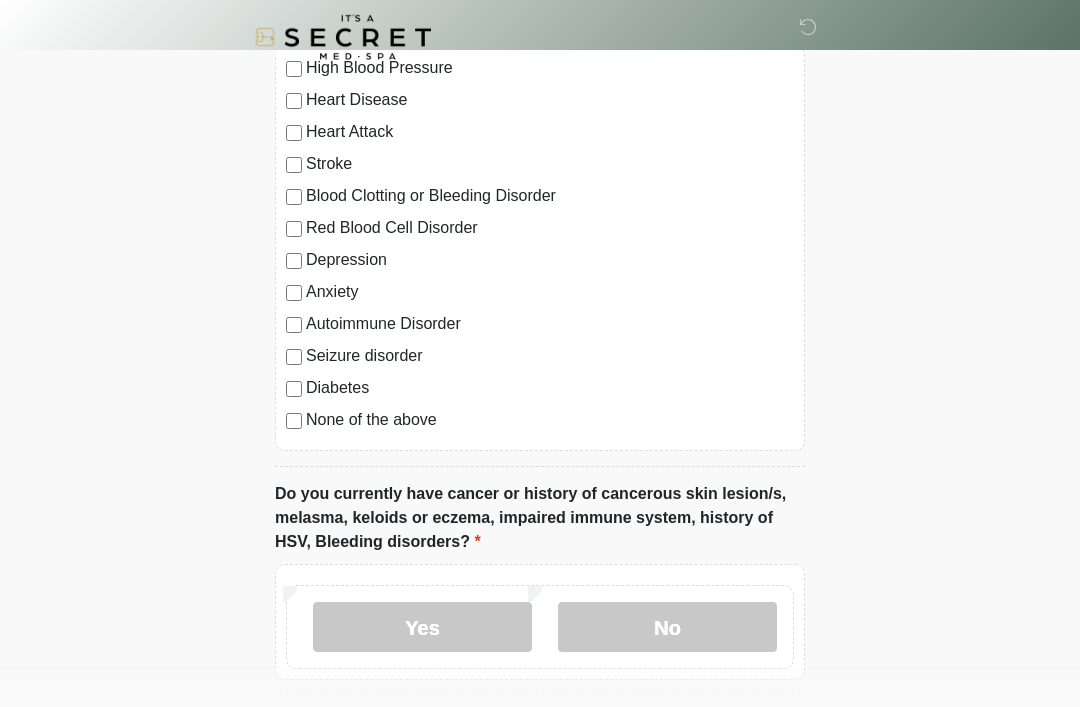 scroll, scrollTop: 1212, scrollLeft: 0, axis: vertical 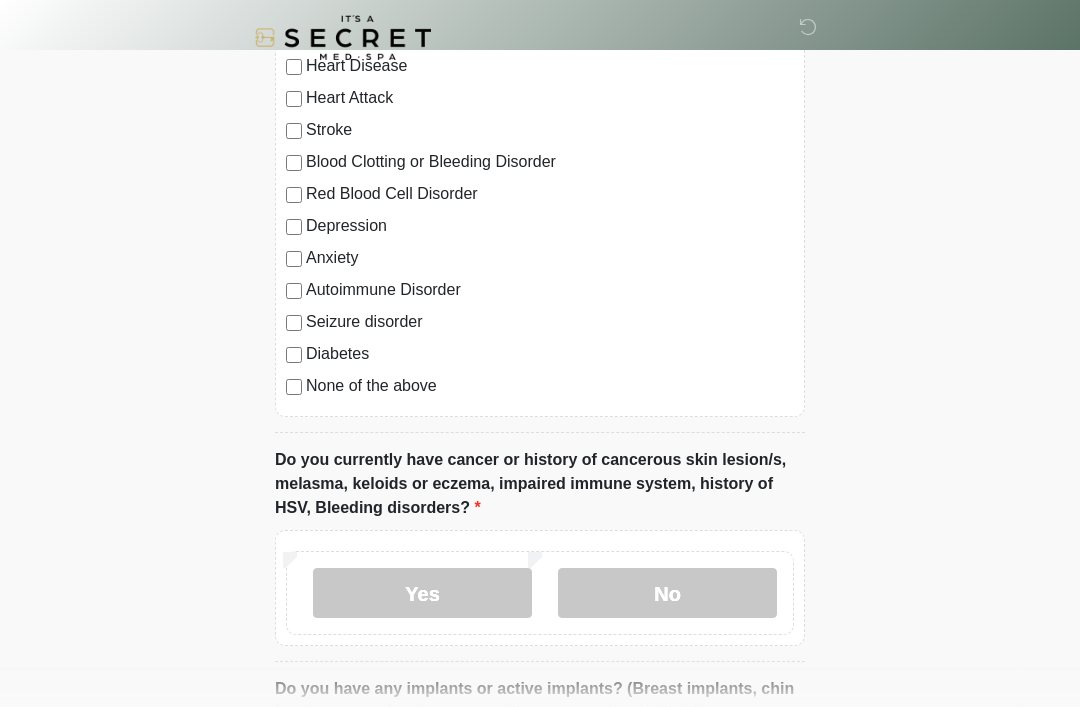 click on "This is the beginning of your  virtual Good Faith Exam .  ﻿﻿﻿﻿﻿﻿﻿﻿ This step is necessary to provide official medical clearance and documentation for your upcoming treatment(s).   ﻿﻿﻿﻿﻿﻿To begin, ﻿﻿﻿﻿﻿﻿ press the continue button below and answer all questions with honesty.
Continue
Please be sure your device is connected to a Wi-Fi Network for quicker service. Otherwise, you may experience connectivity issues with your provider and cause unnecessary delays  .
Continue
Please enter your email address.
~~~~~~~~~~~~~~~~~~~~~~~~~~~~~
Continue
Tell us about you (or the patient if it's not you)
Where should we email your treatment plan?" at bounding box center [540, 51] 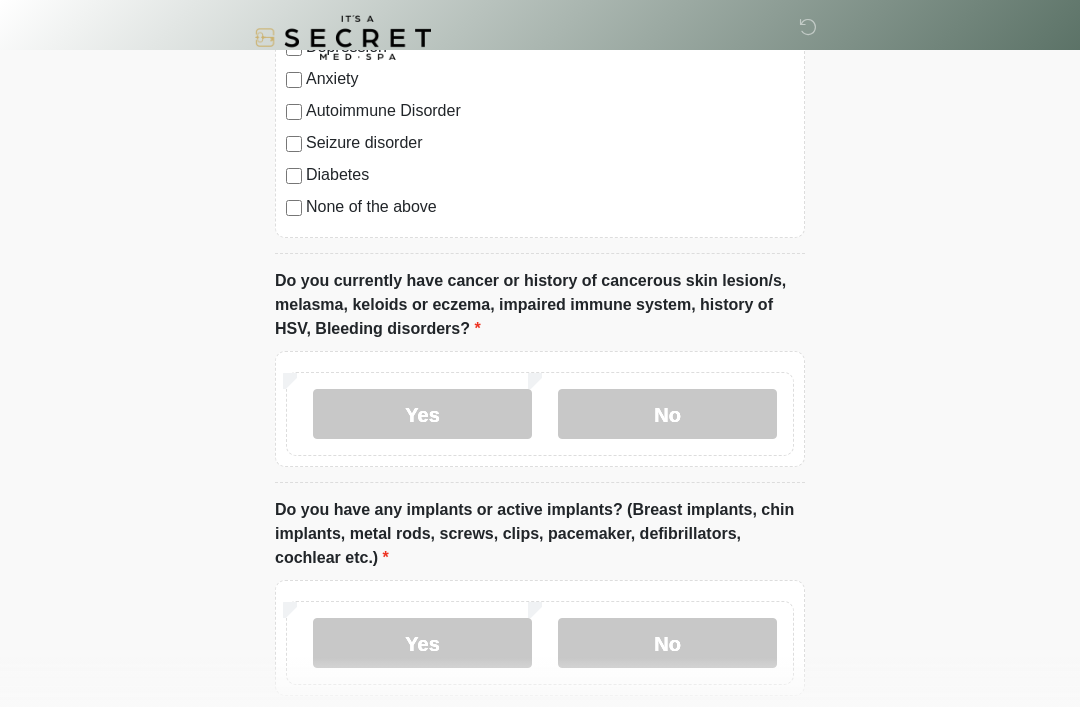 scroll, scrollTop: 1545, scrollLeft: 0, axis: vertical 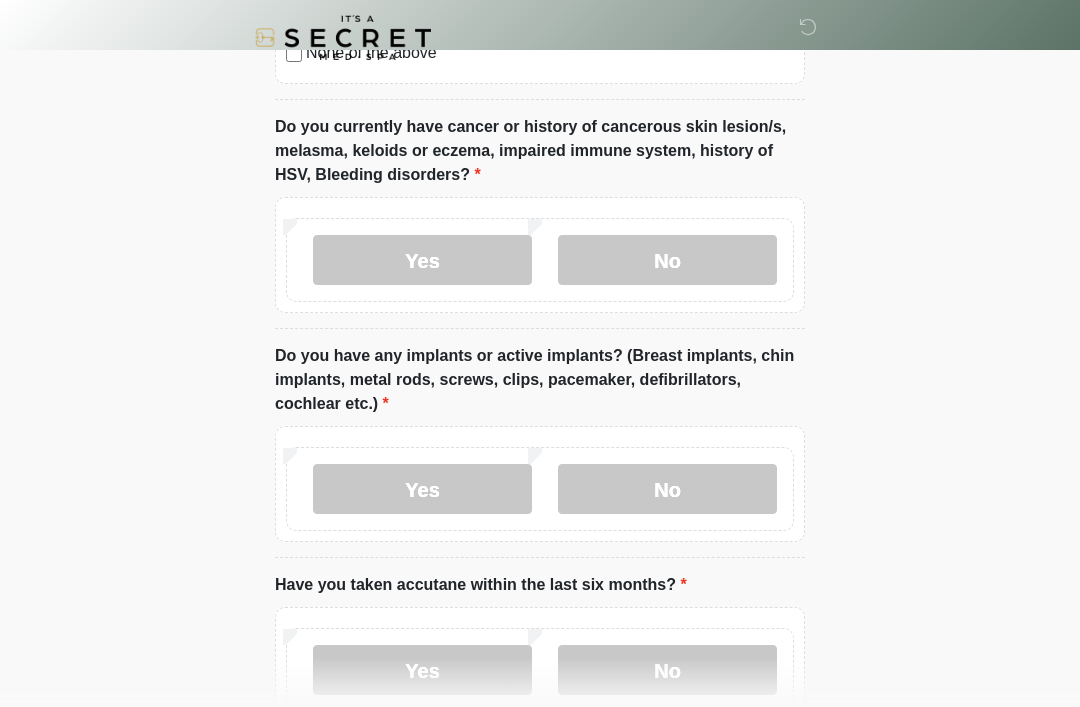 click on "No" at bounding box center (667, 260) 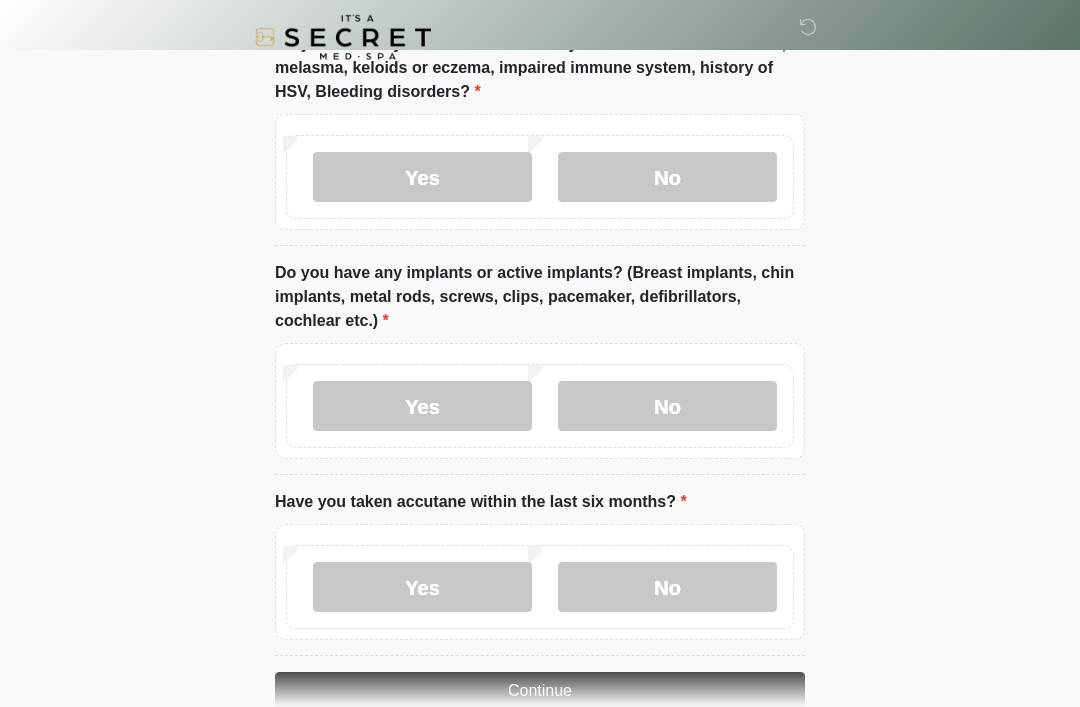scroll, scrollTop: 1671, scrollLeft: 0, axis: vertical 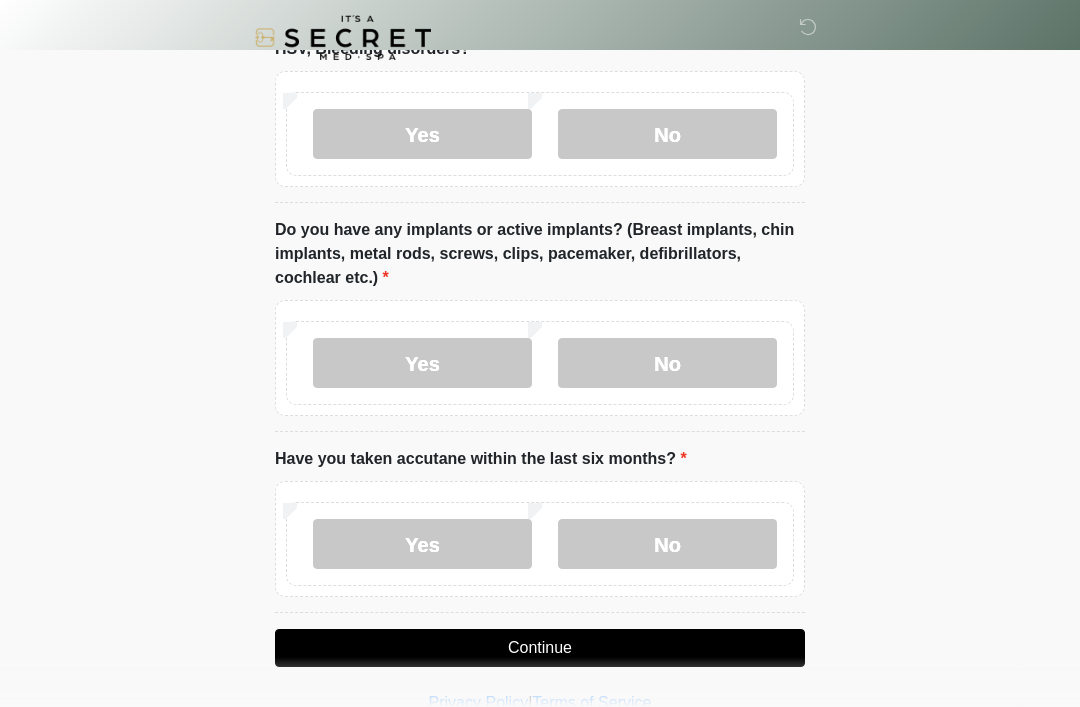 click on "No" at bounding box center [667, 544] 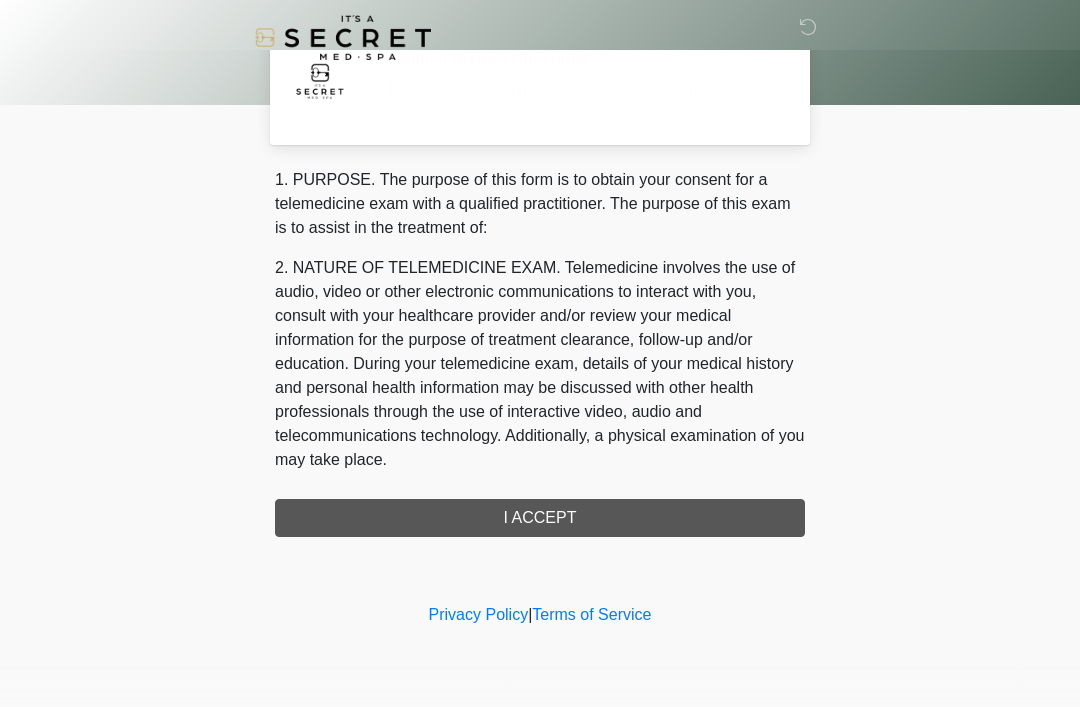 scroll, scrollTop: 0, scrollLeft: 0, axis: both 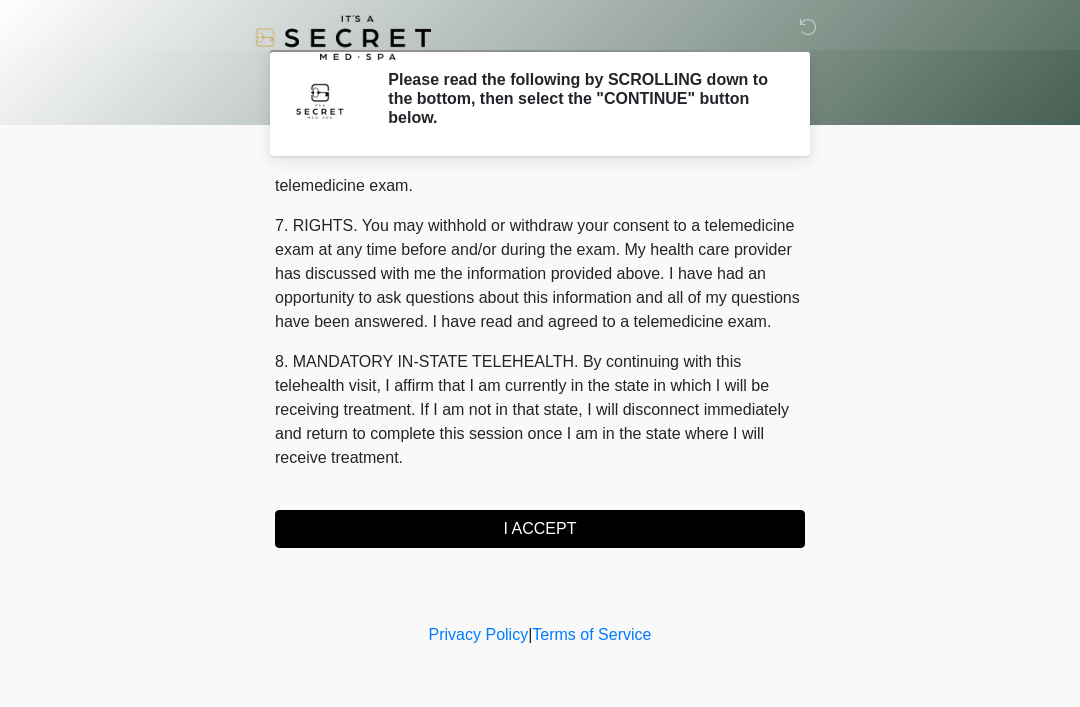 click on "I ACCEPT" at bounding box center [540, 529] 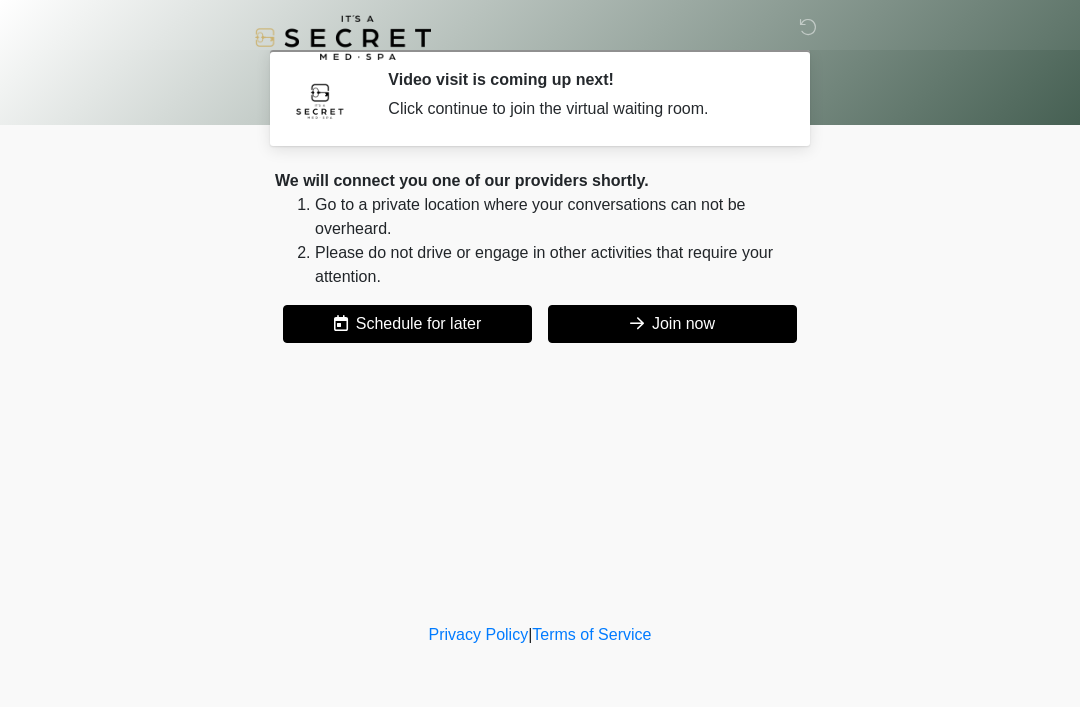 click on "Join now" at bounding box center [672, 324] 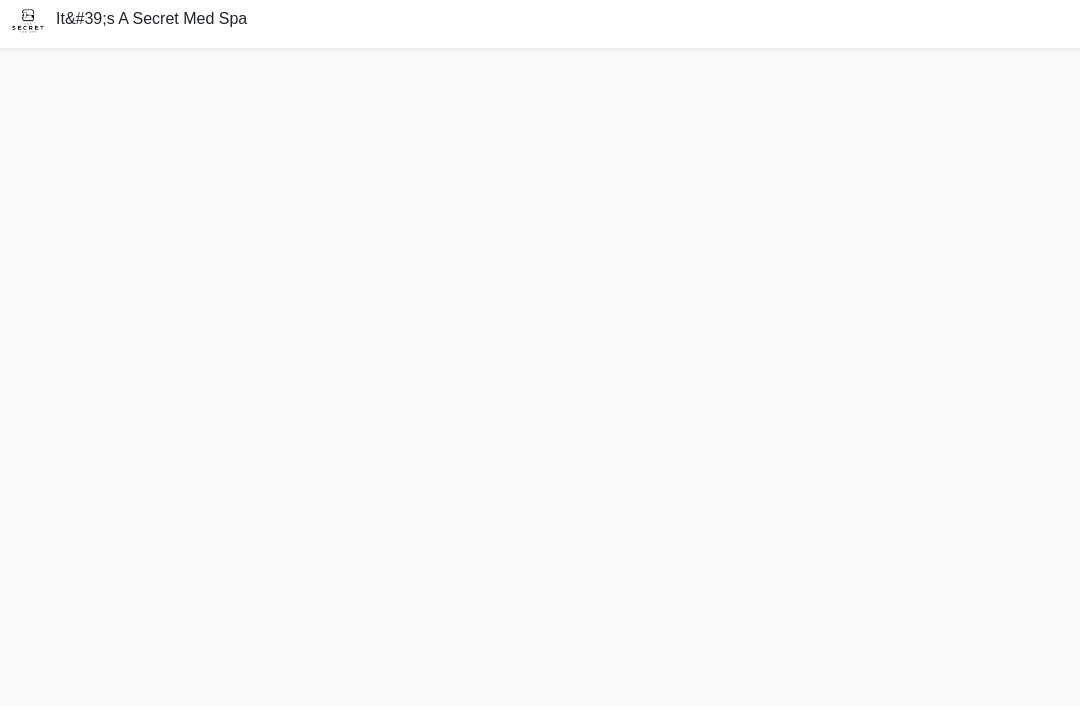 scroll, scrollTop: 70, scrollLeft: 0, axis: vertical 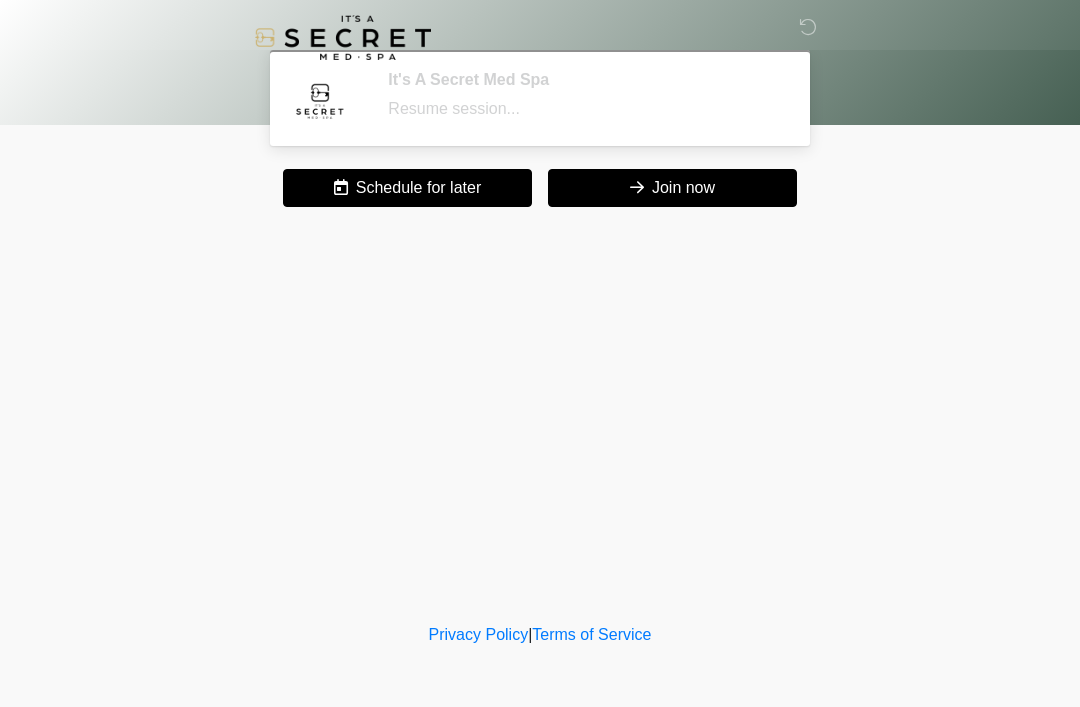 click at bounding box center (525, 37) 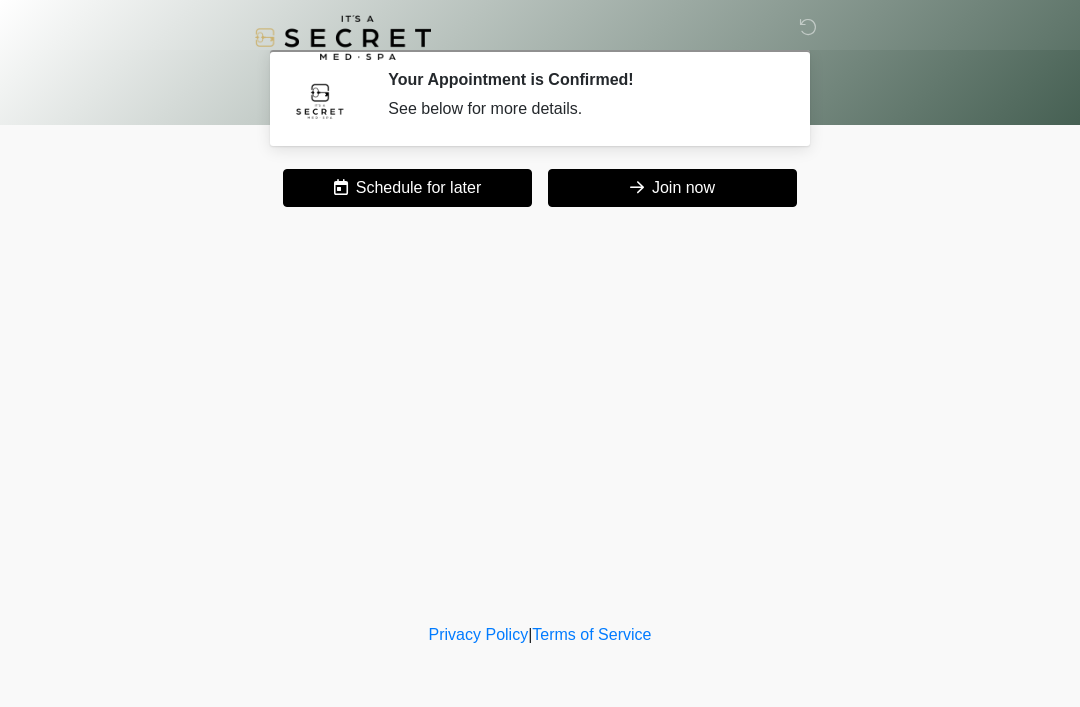 click at bounding box center (808, 27) 